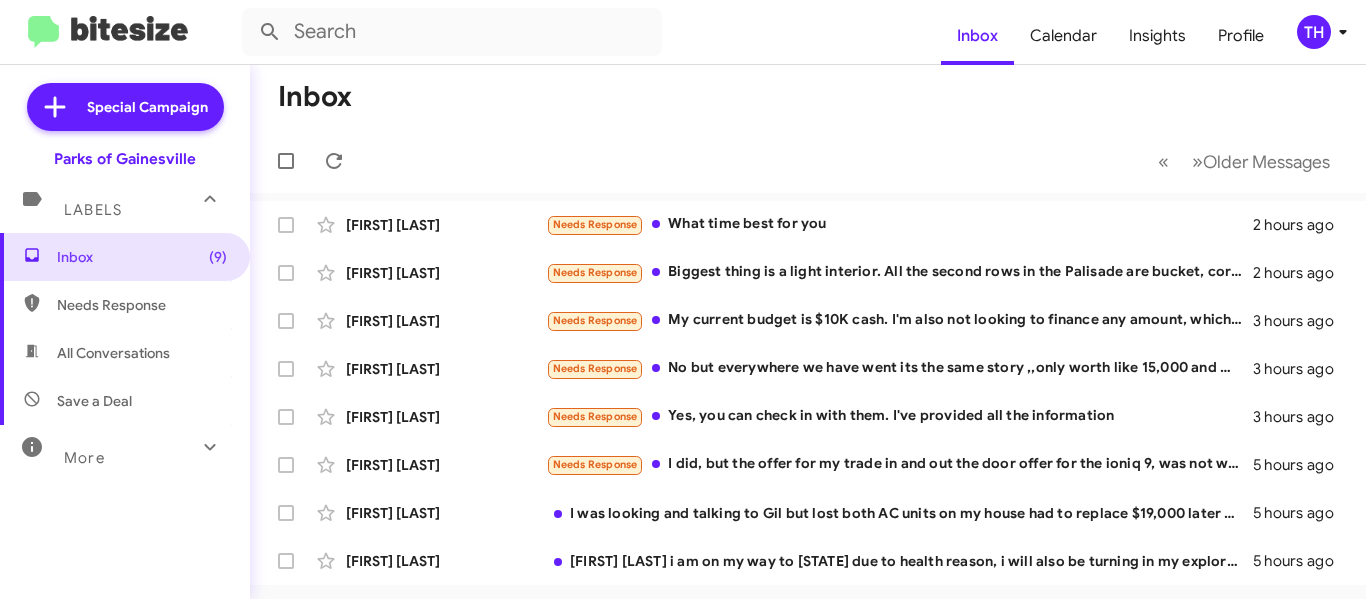 scroll, scrollTop: 0, scrollLeft: 0, axis: both 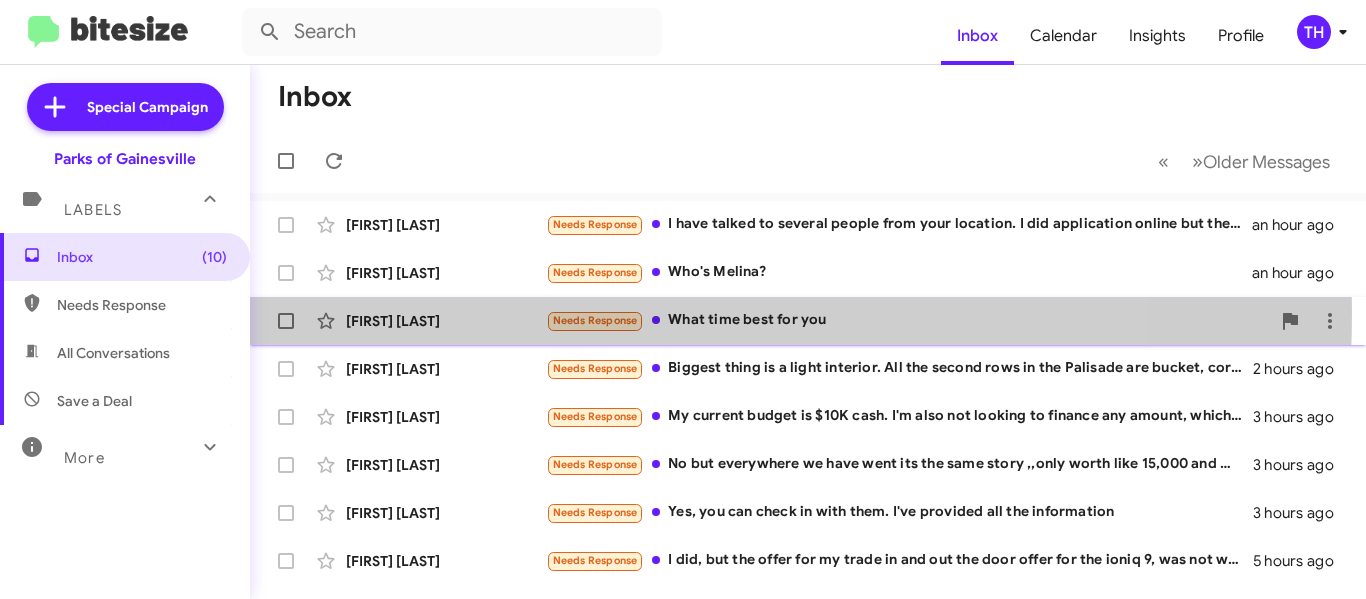 click on "[FIRST] [LAST]" 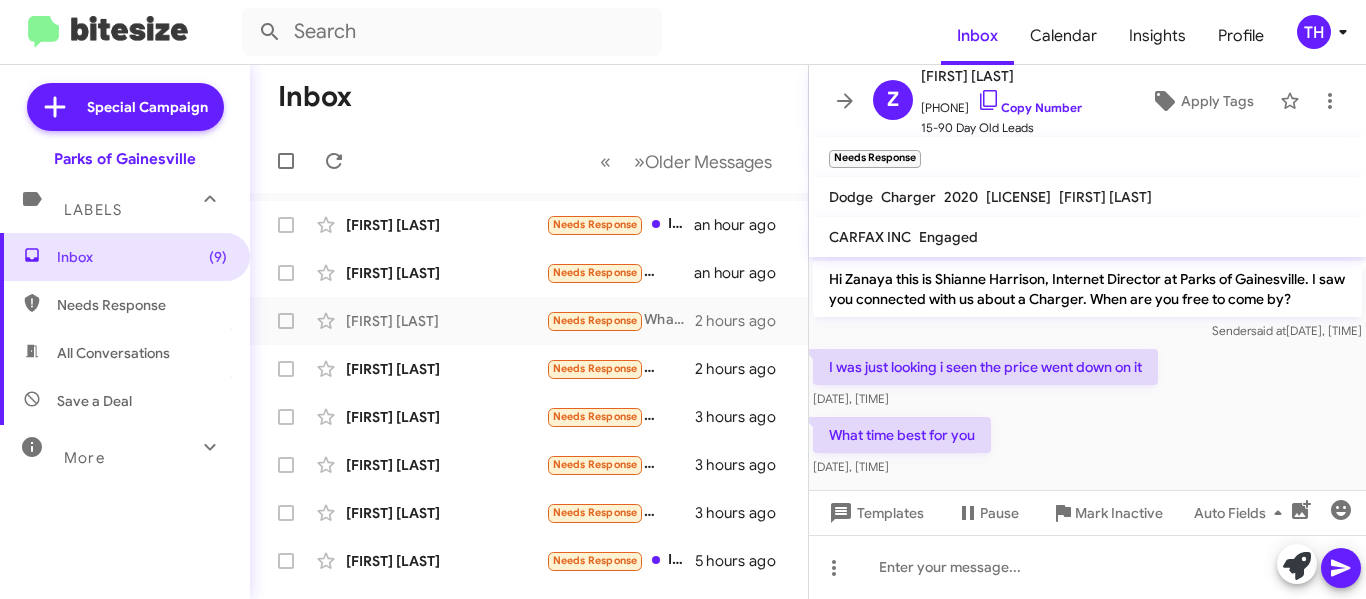 scroll, scrollTop: 11, scrollLeft: 0, axis: vertical 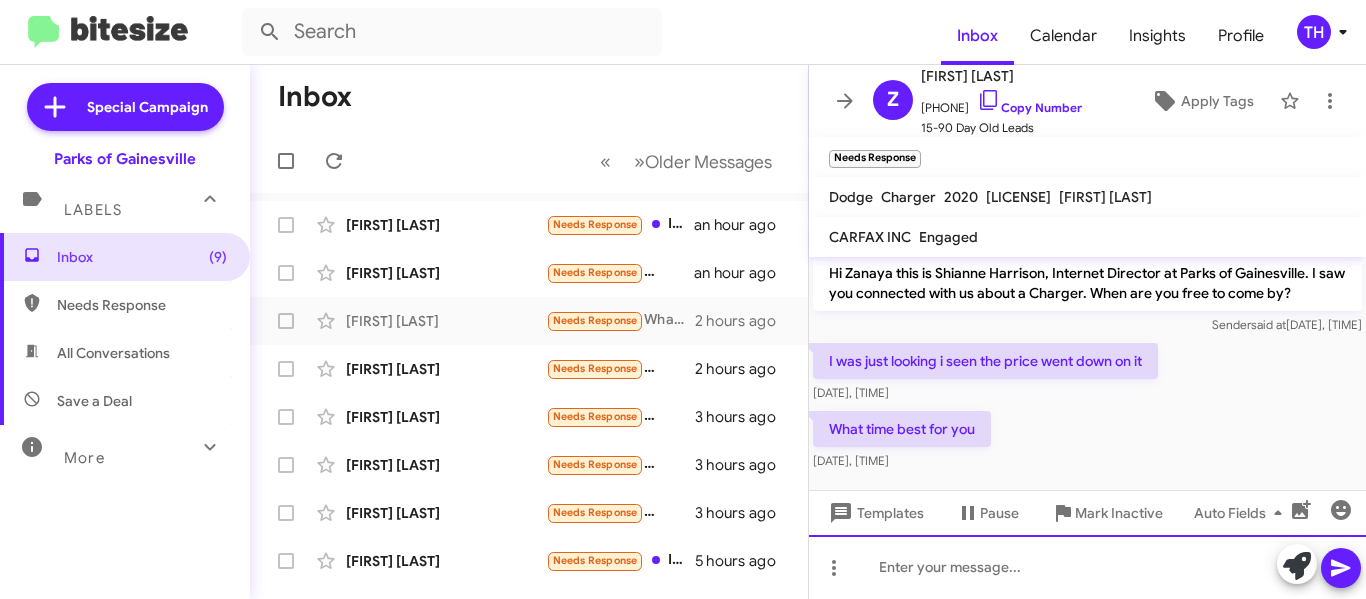 click 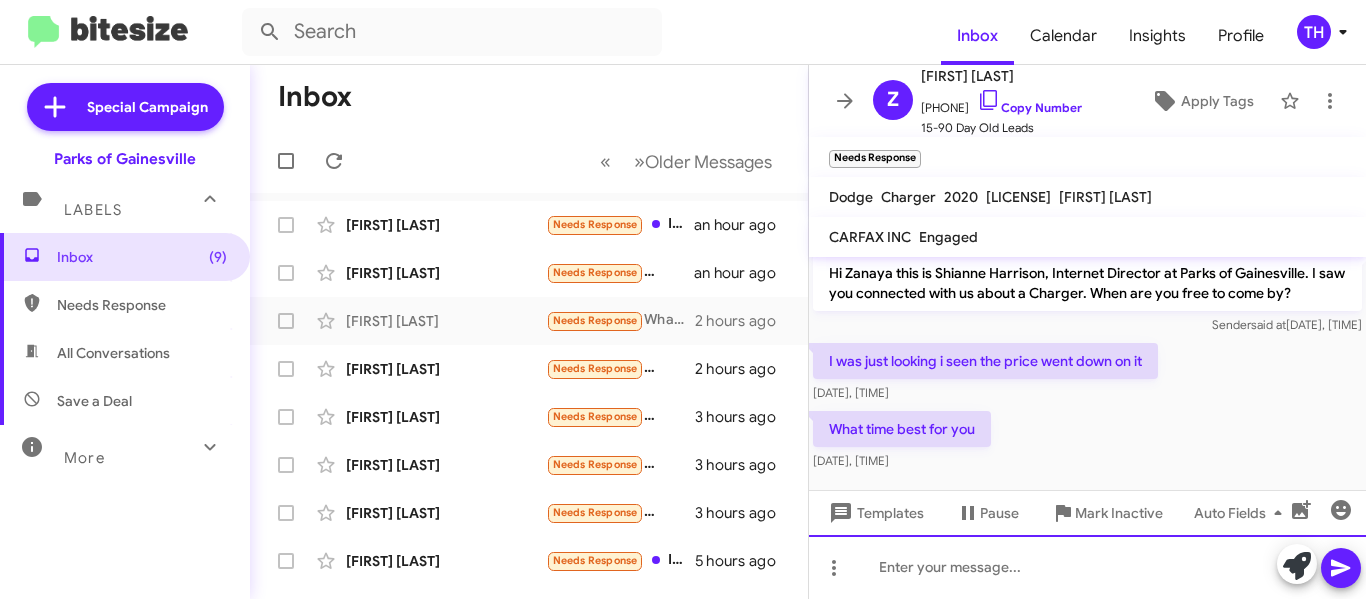type 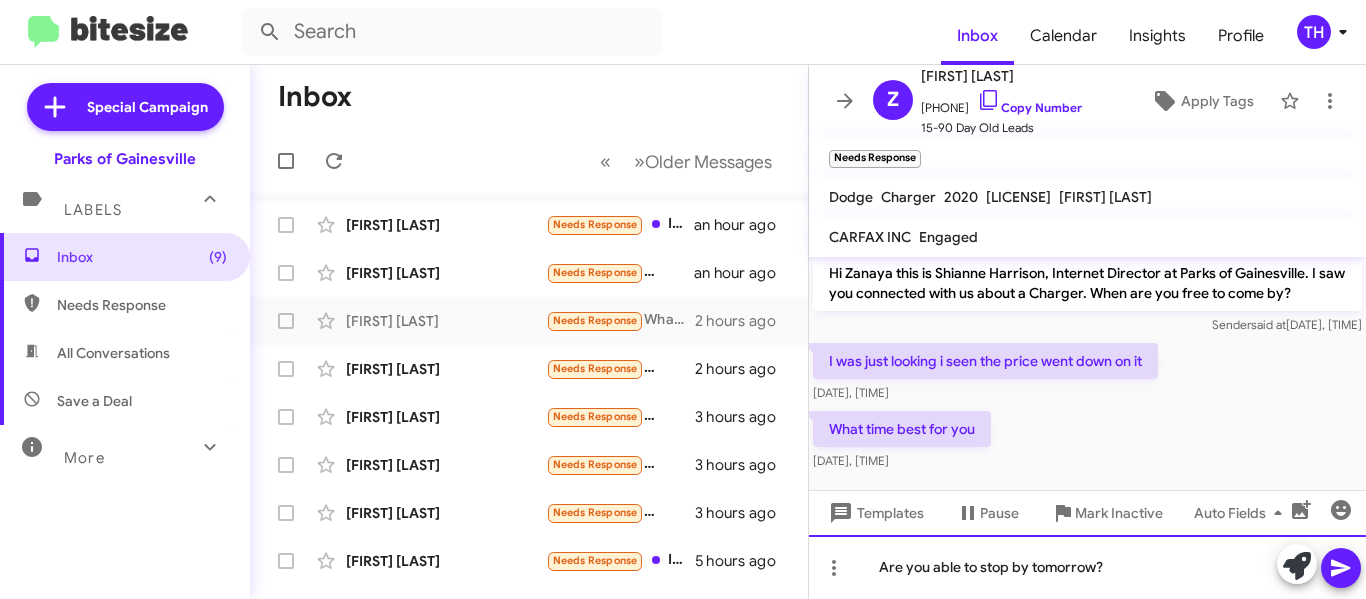click on "Are you able to stop by tomorrow?" 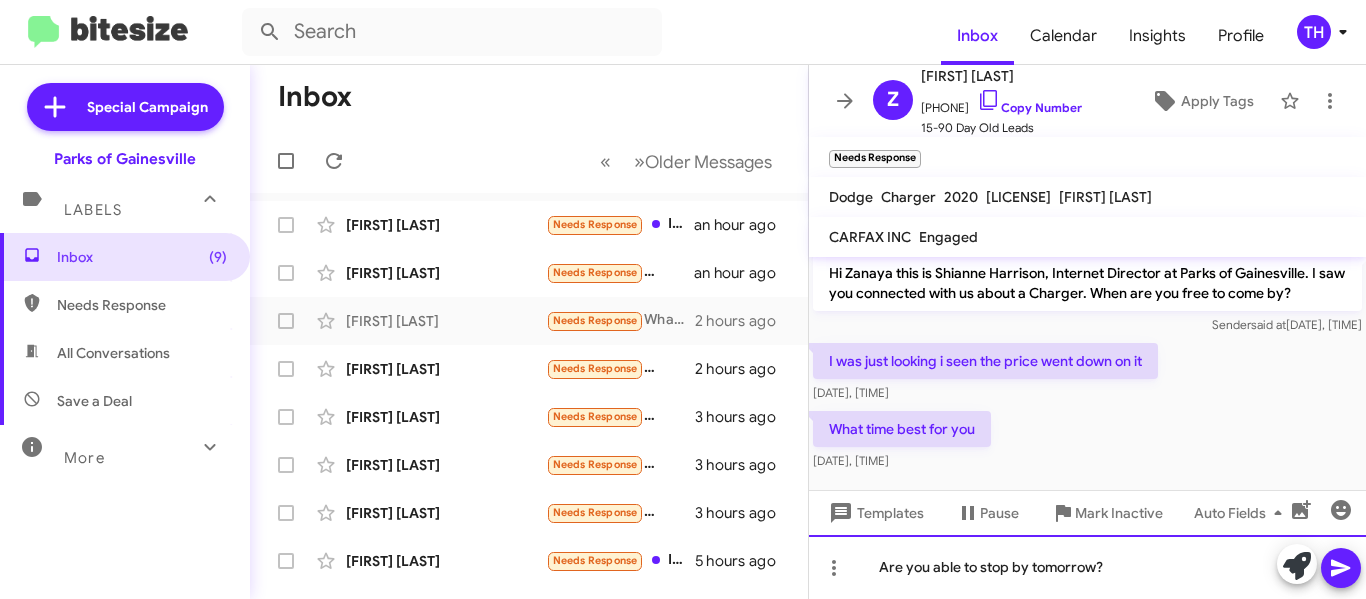 scroll, scrollTop: 0, scrollLeft: 0, axis: both 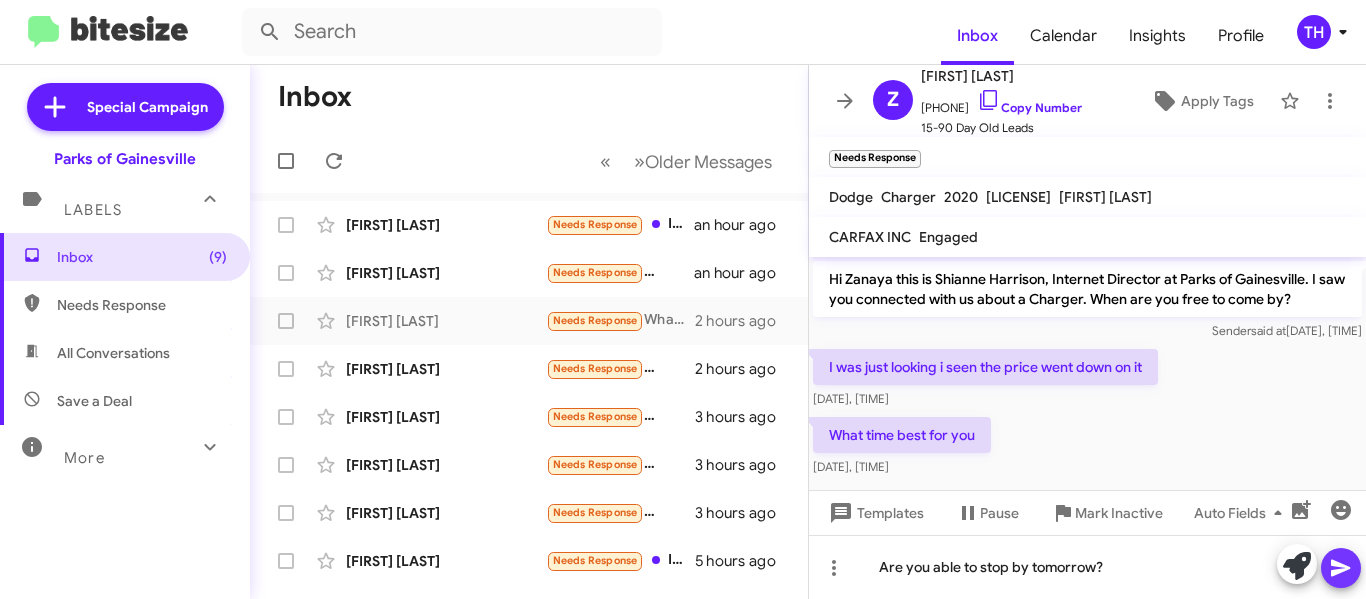 click 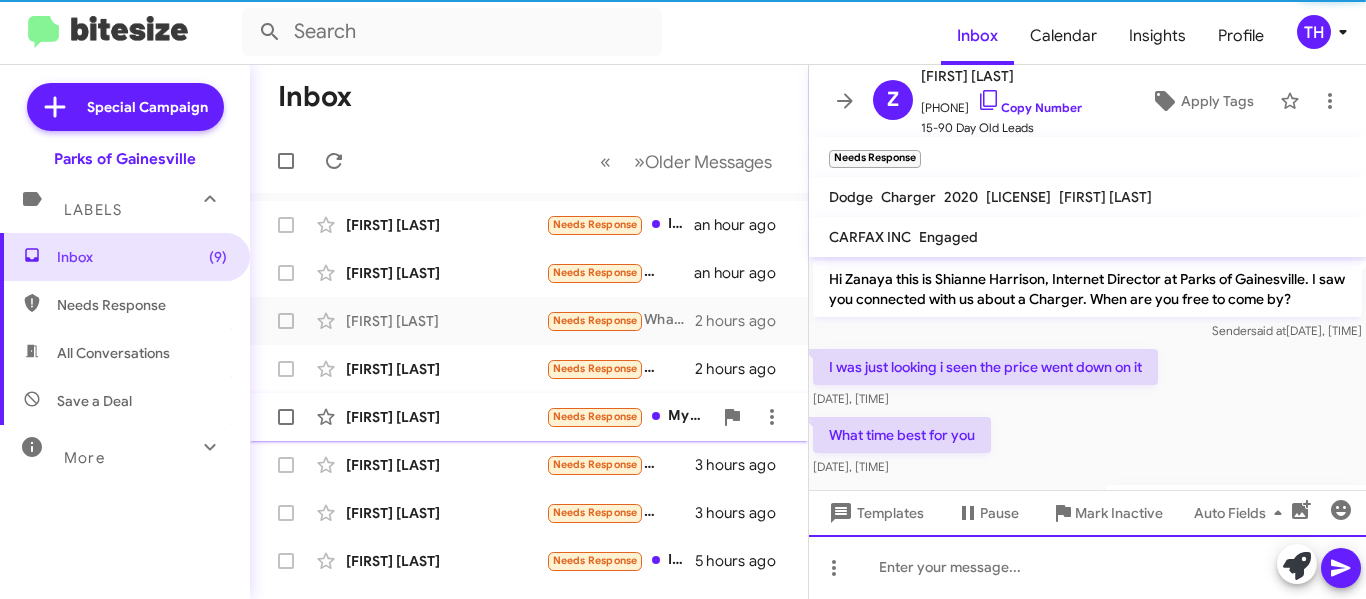 scroll, scrollTop: 85, scrollLeft: 0, axis: vertical 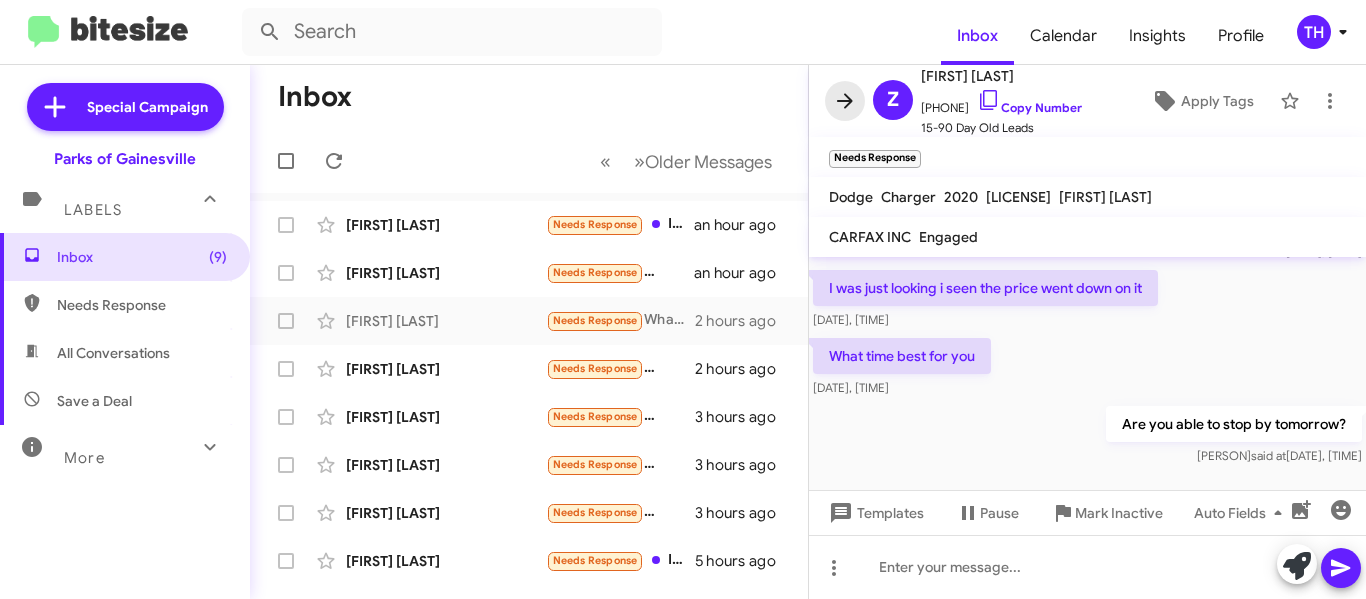 click 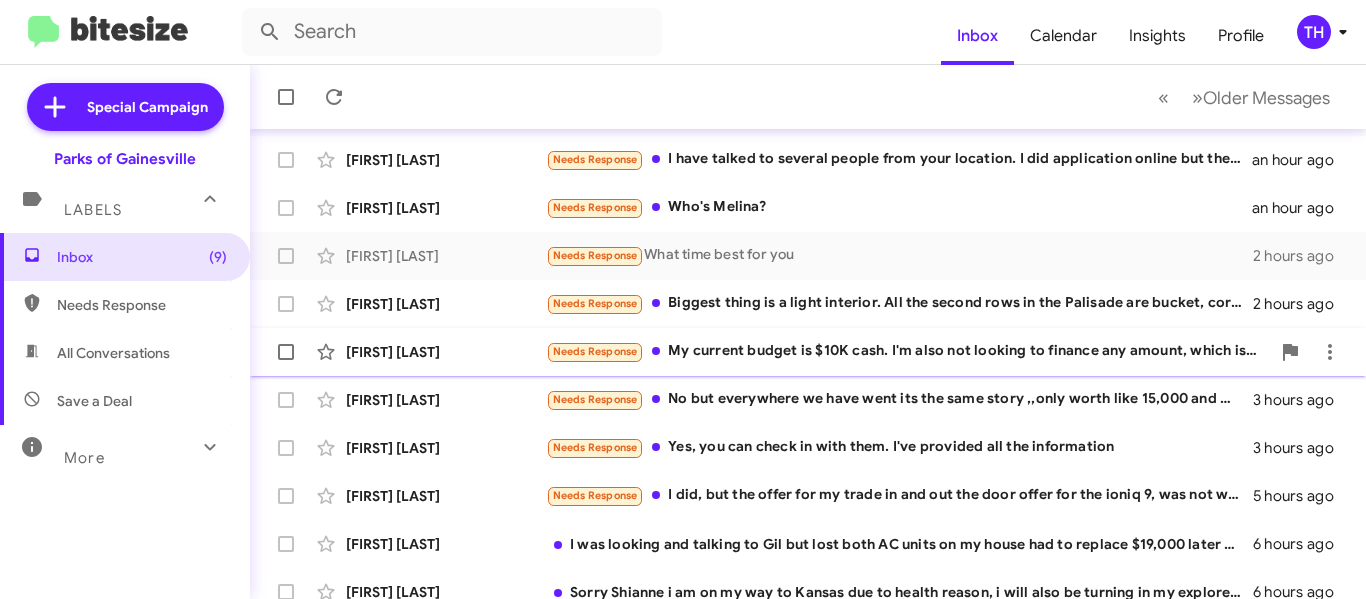 scroll, scrollTop: 100, scrollLeft: 0, axis: vertical 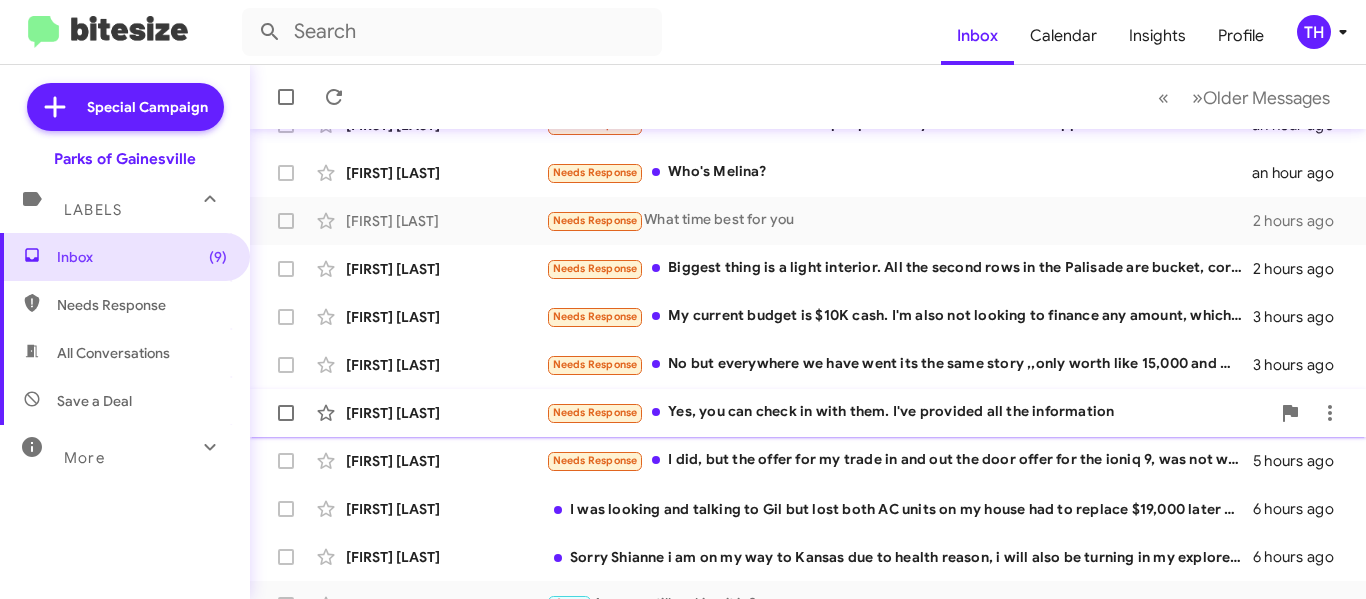 click on "[FIRST] [LAST]" 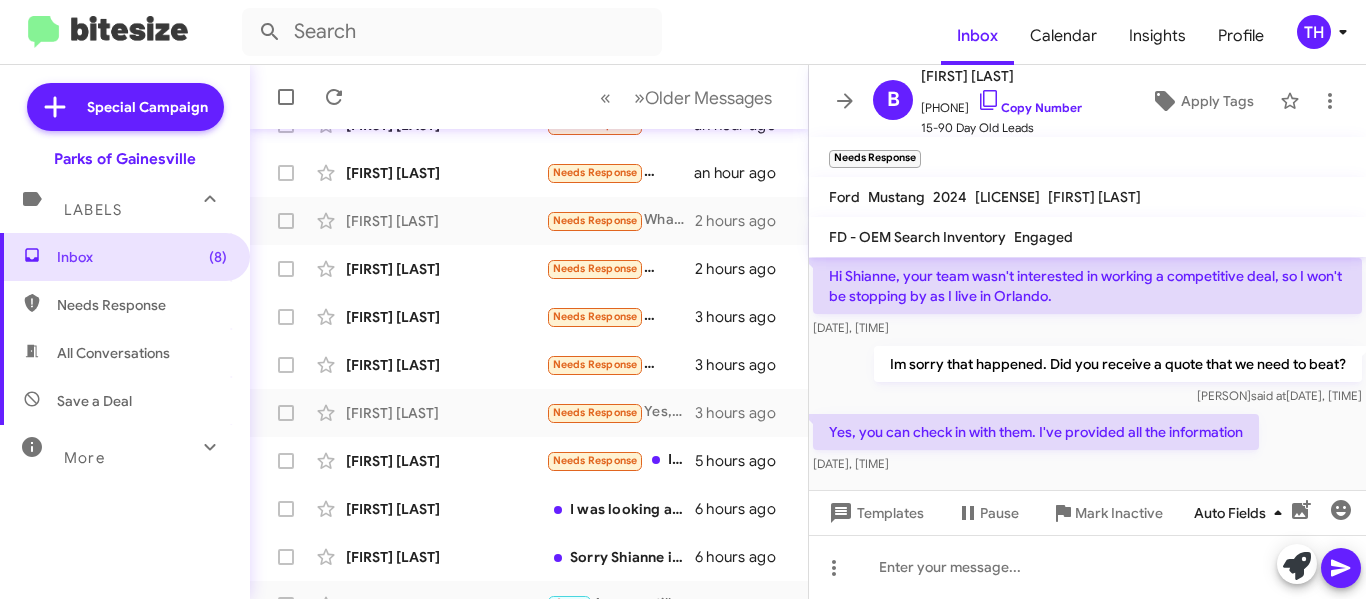 scroll, scrollTop: 105, scrollLeft: 0, axis: vertical 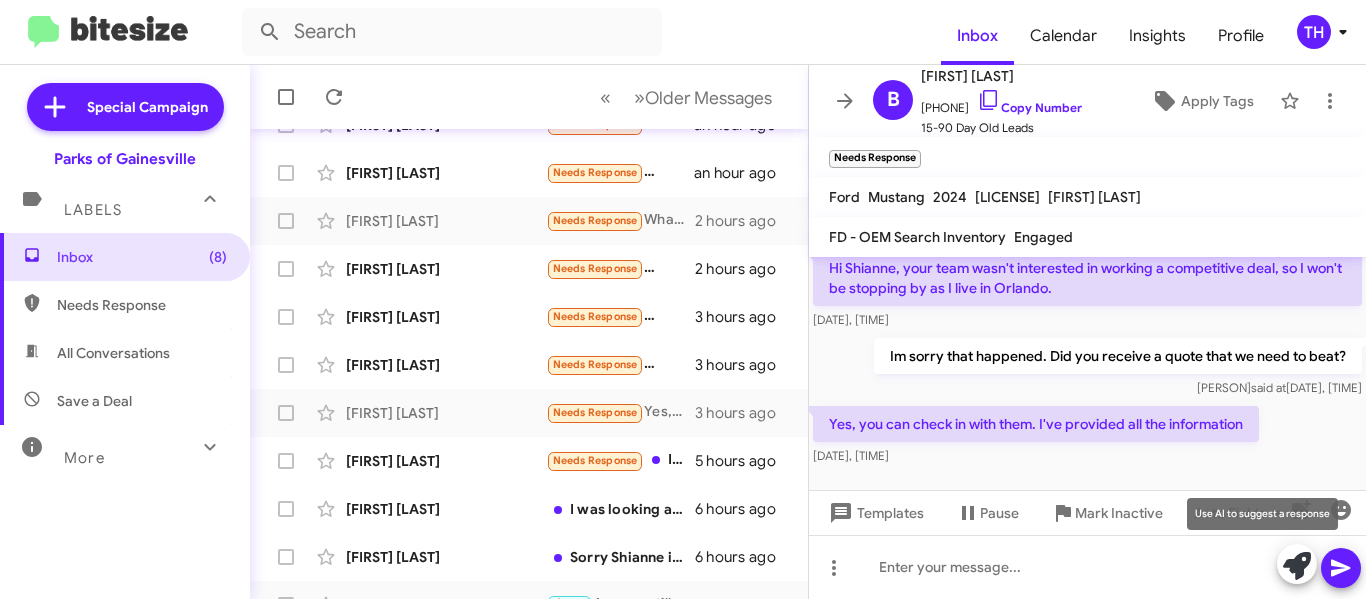 click 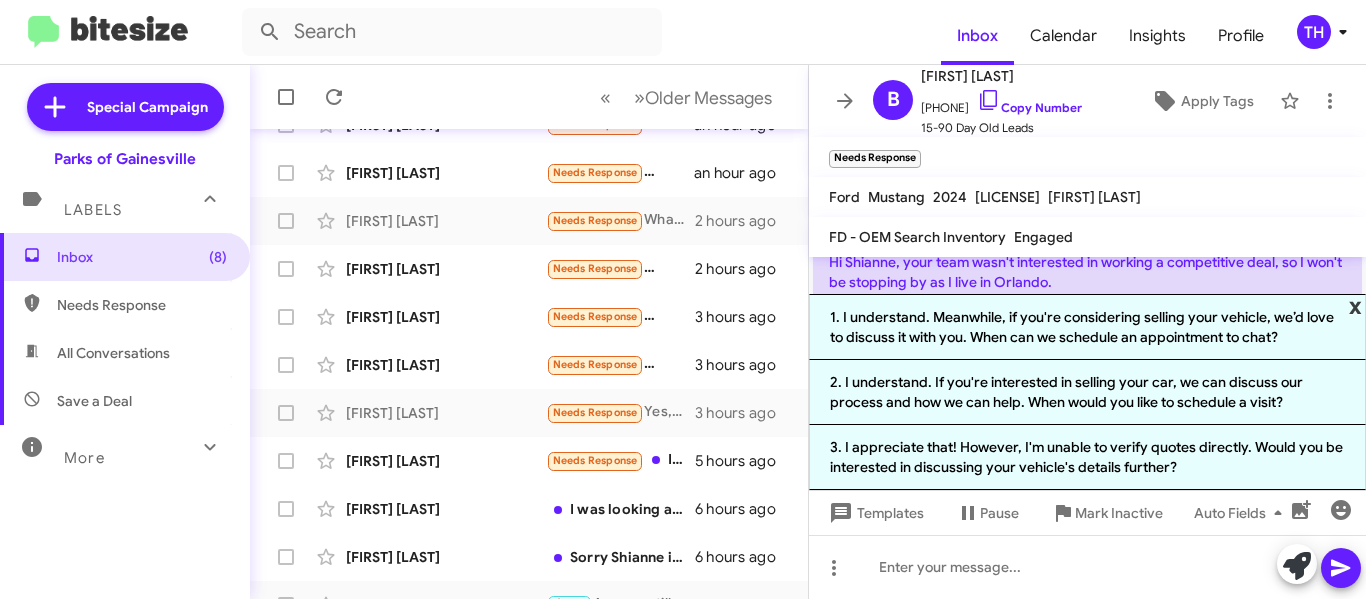click on "x" 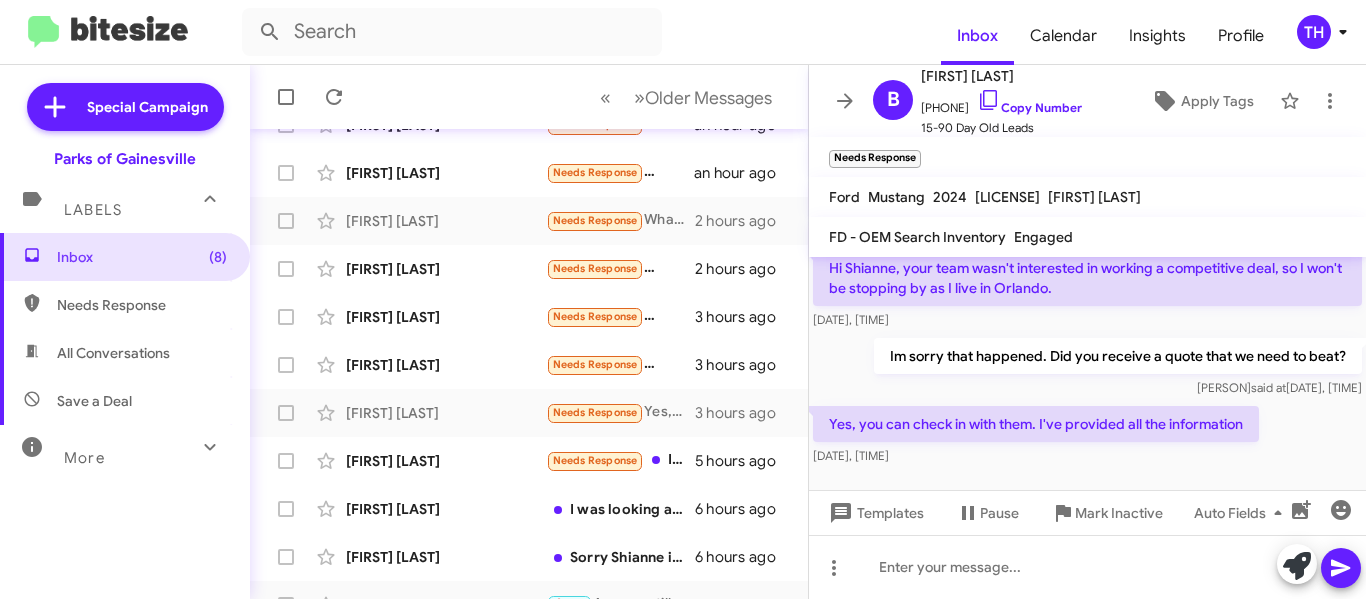 scroll, scrollTop: 105, scrollLeft: 0, axis: vertical 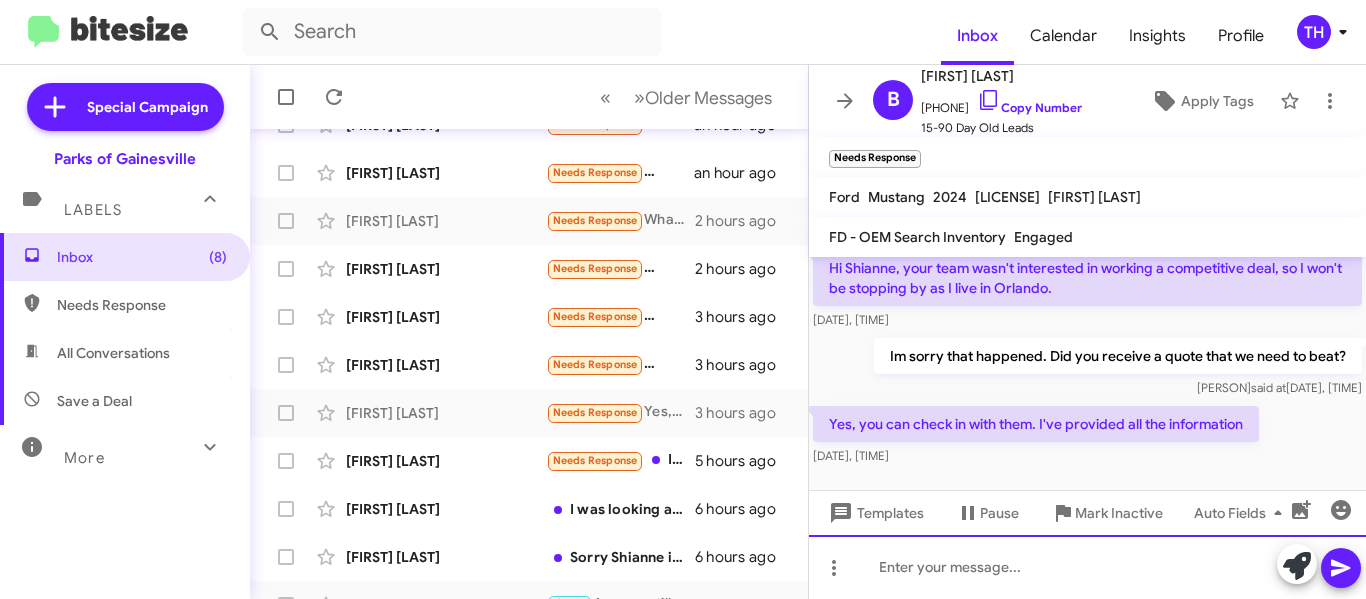 click 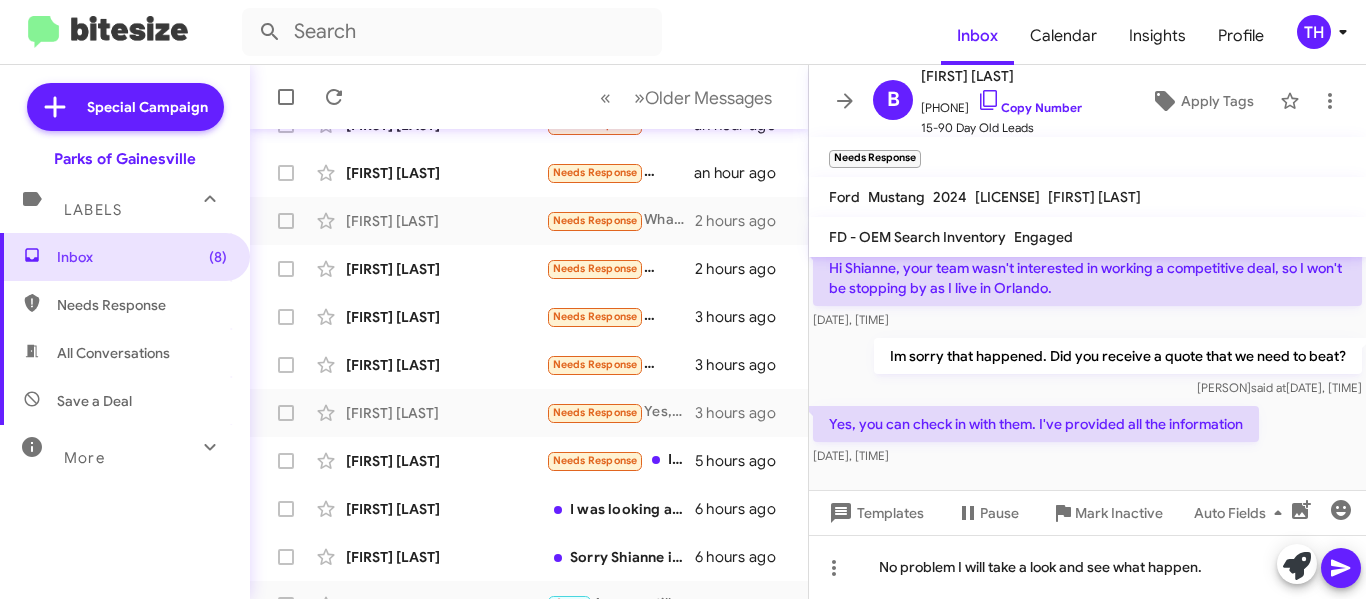 click 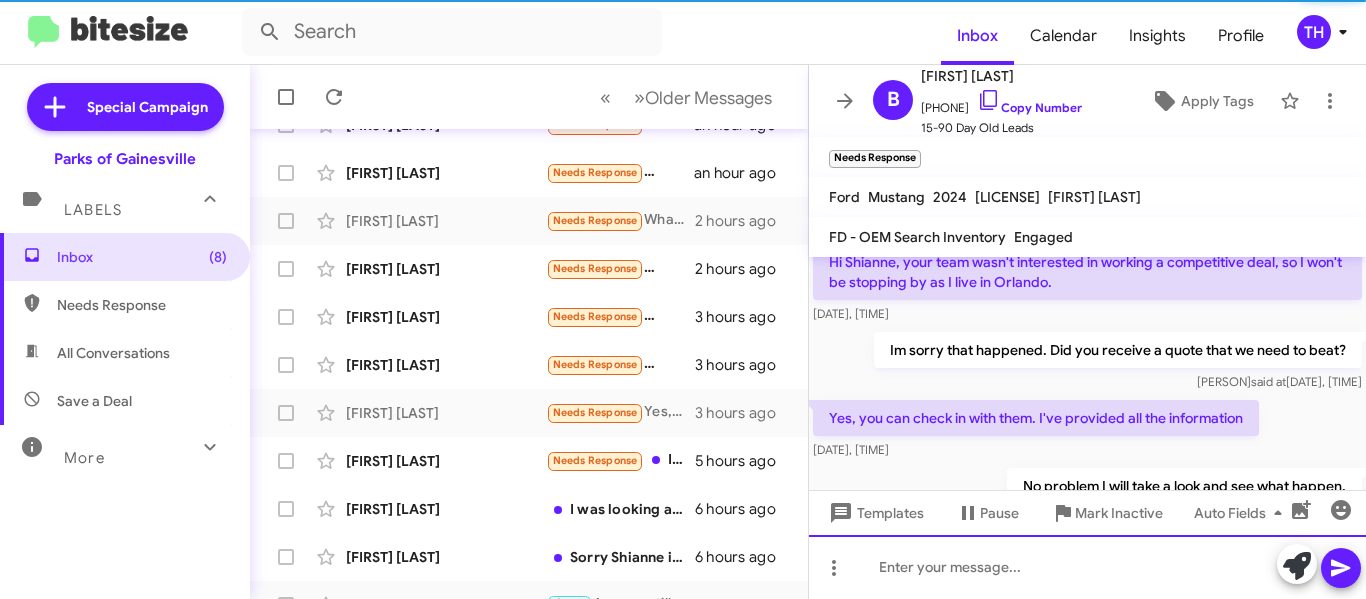 scroll, scrollTop: 90, scrollLeft: 0, axis: vertical 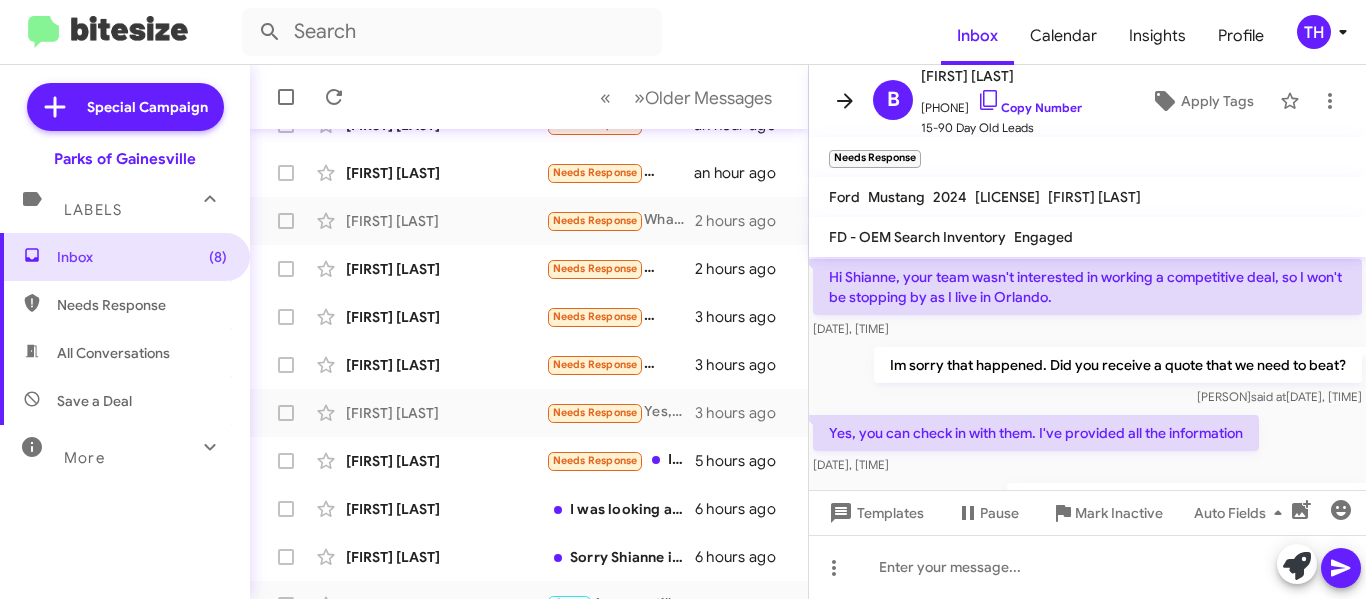 click 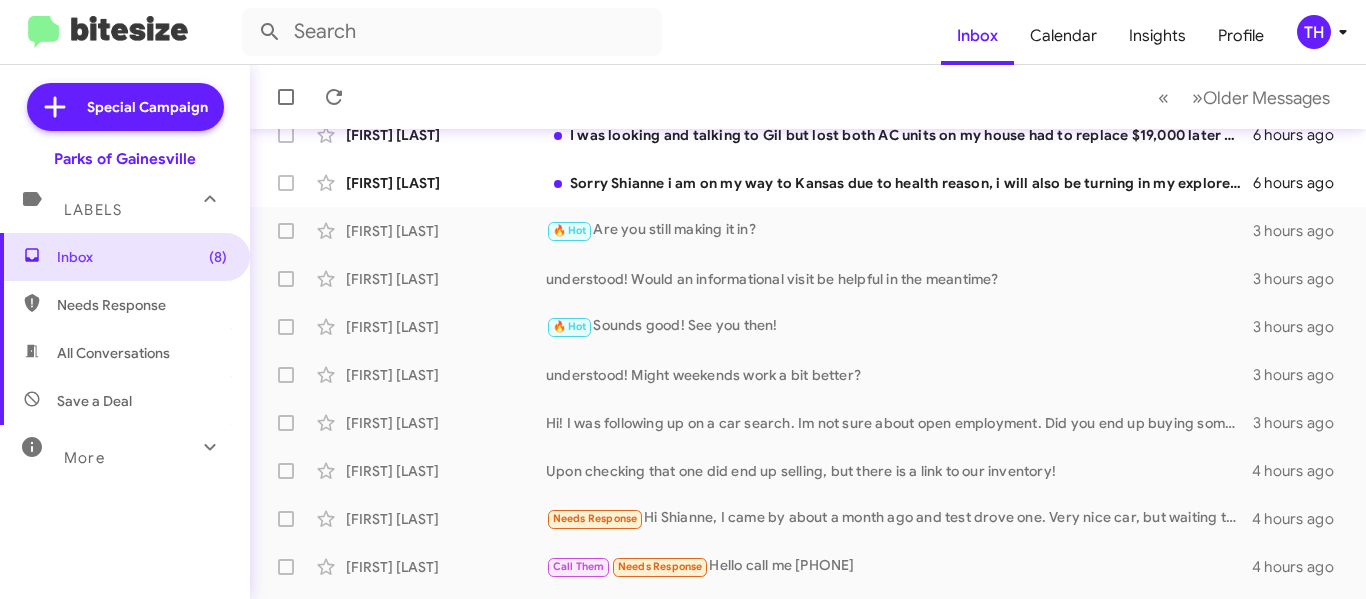 scroll, scrollTop: 500, scrollLeft: 0, axis: vertical 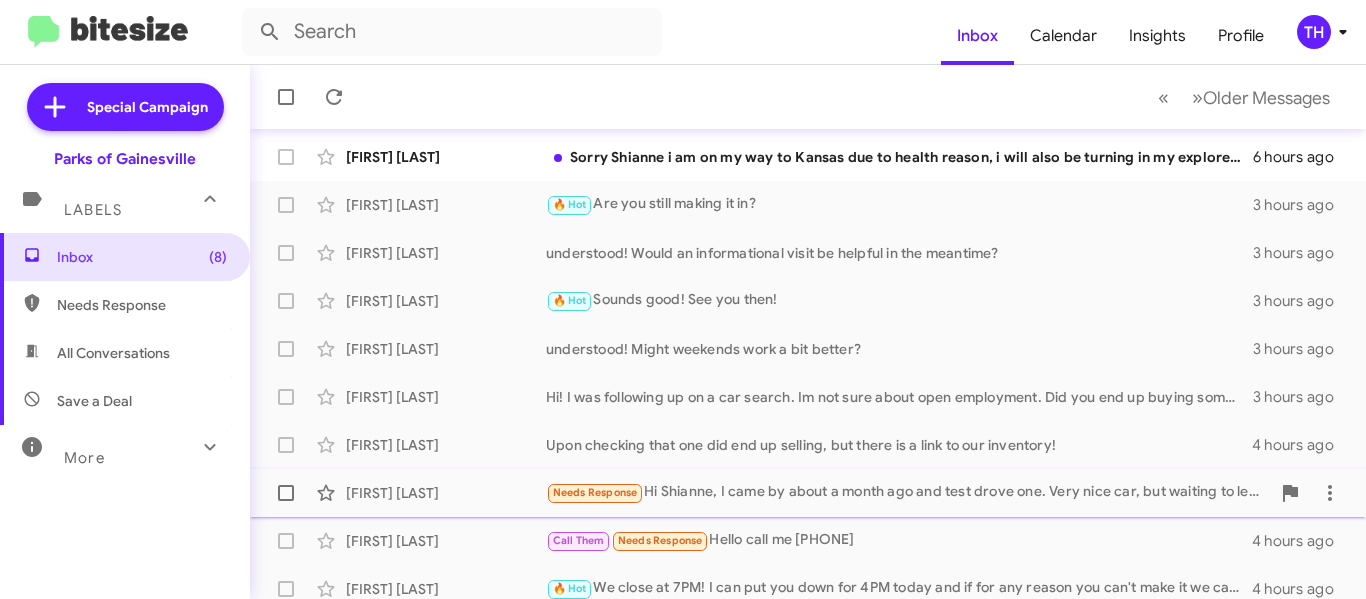 click on "[FIRST] [LAST]" 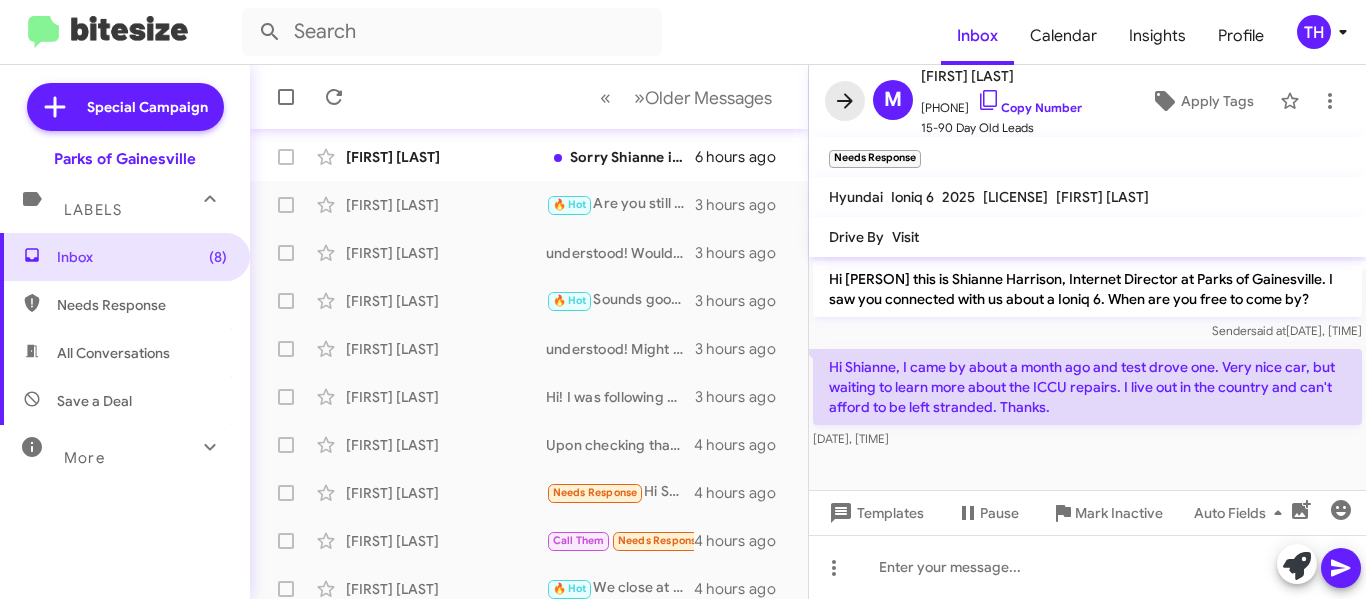 click 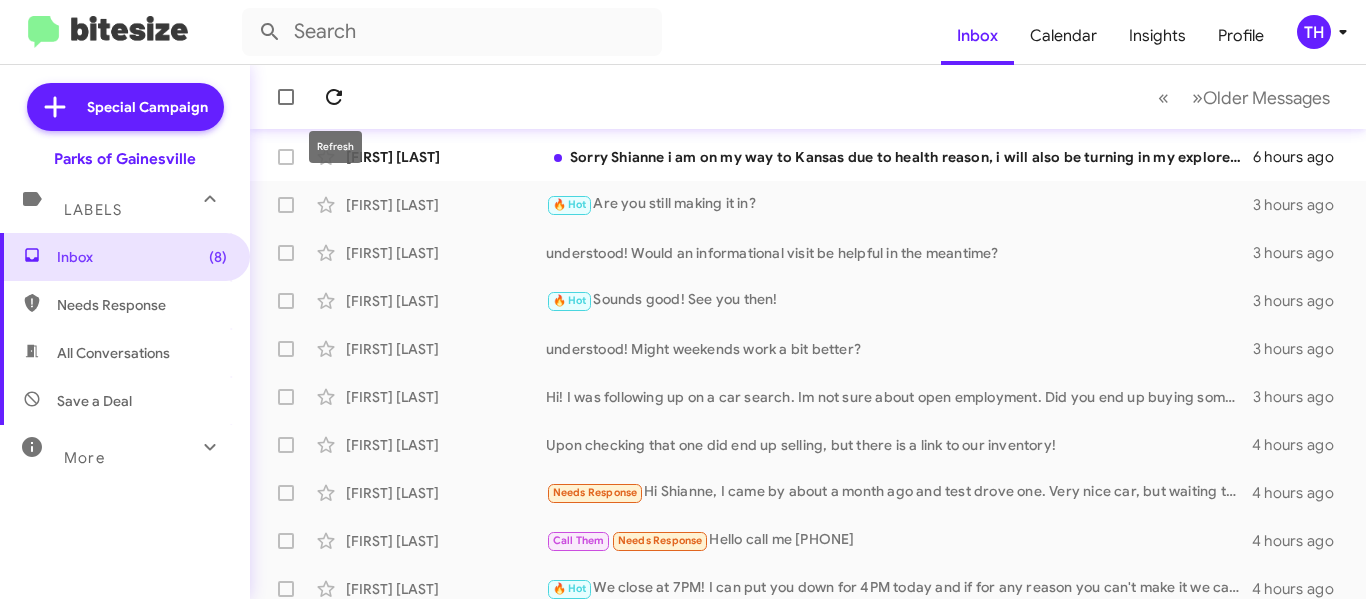 click 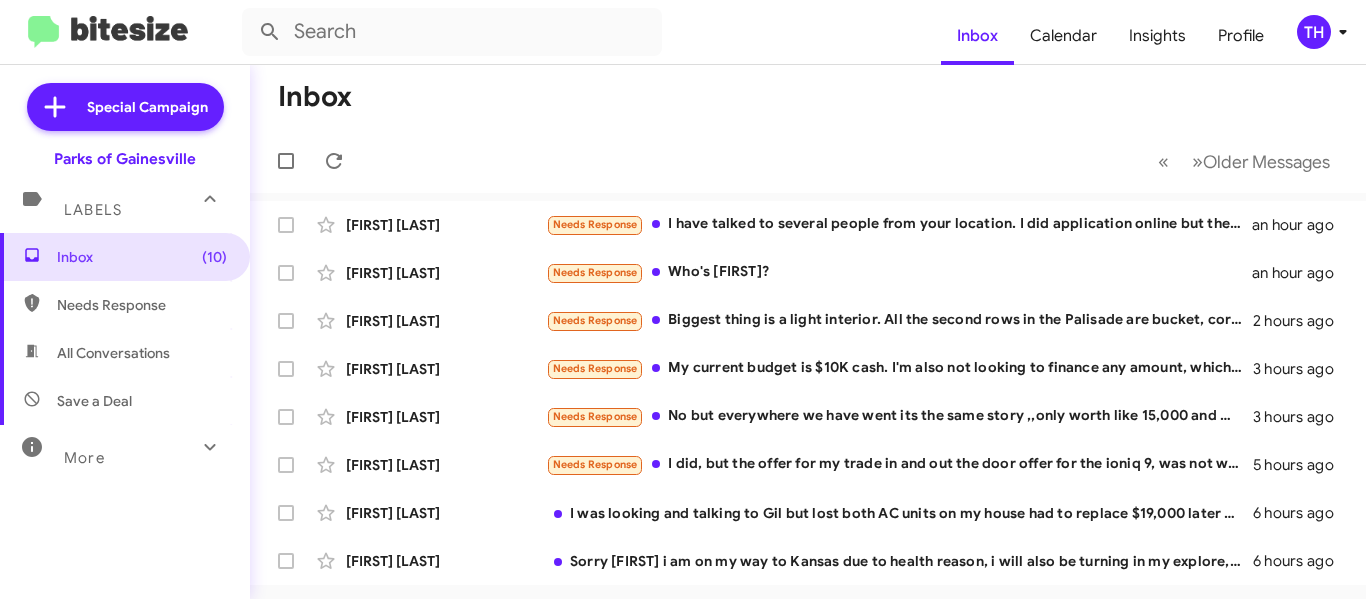 scroll, scrollTop: 0, scrollLeft: 0, axis: both 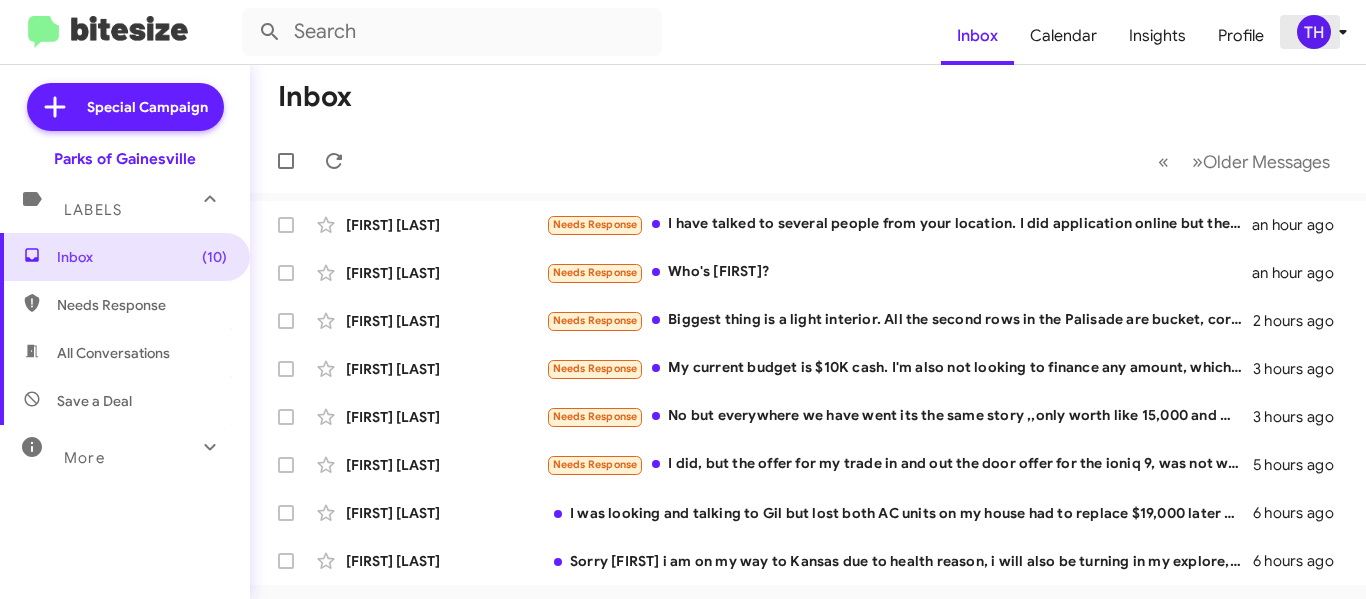 click on "TH" 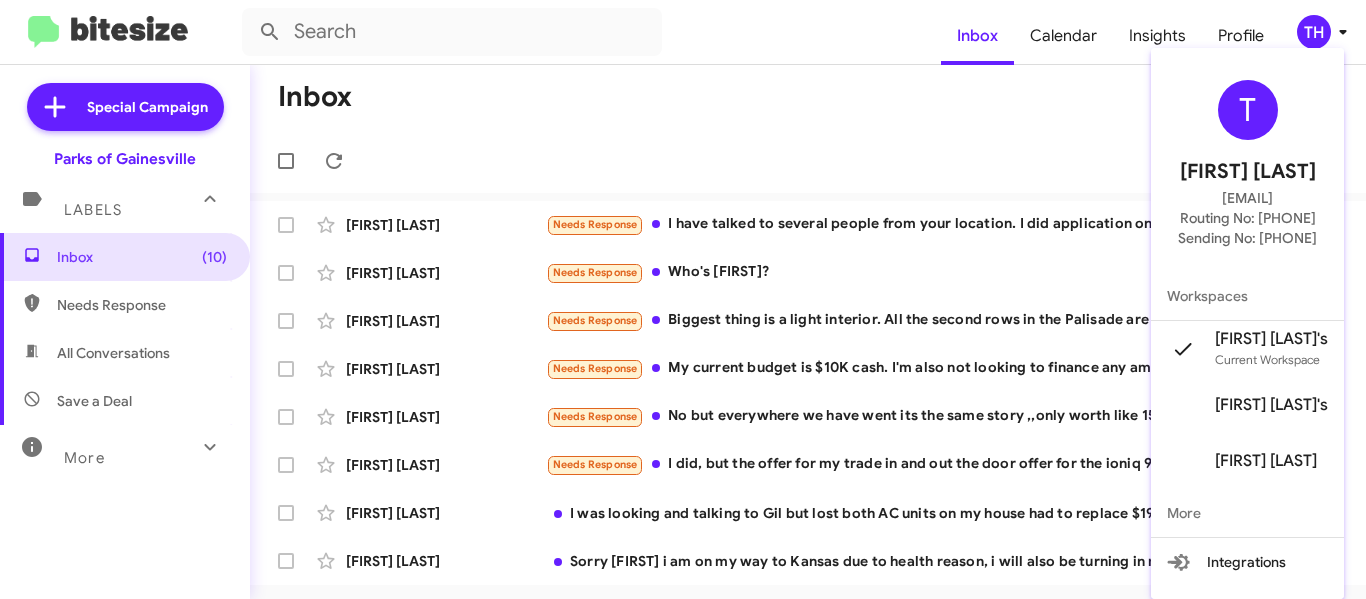 scroll, scrollTop: 99, scrollLeft: 0, axis: vertical 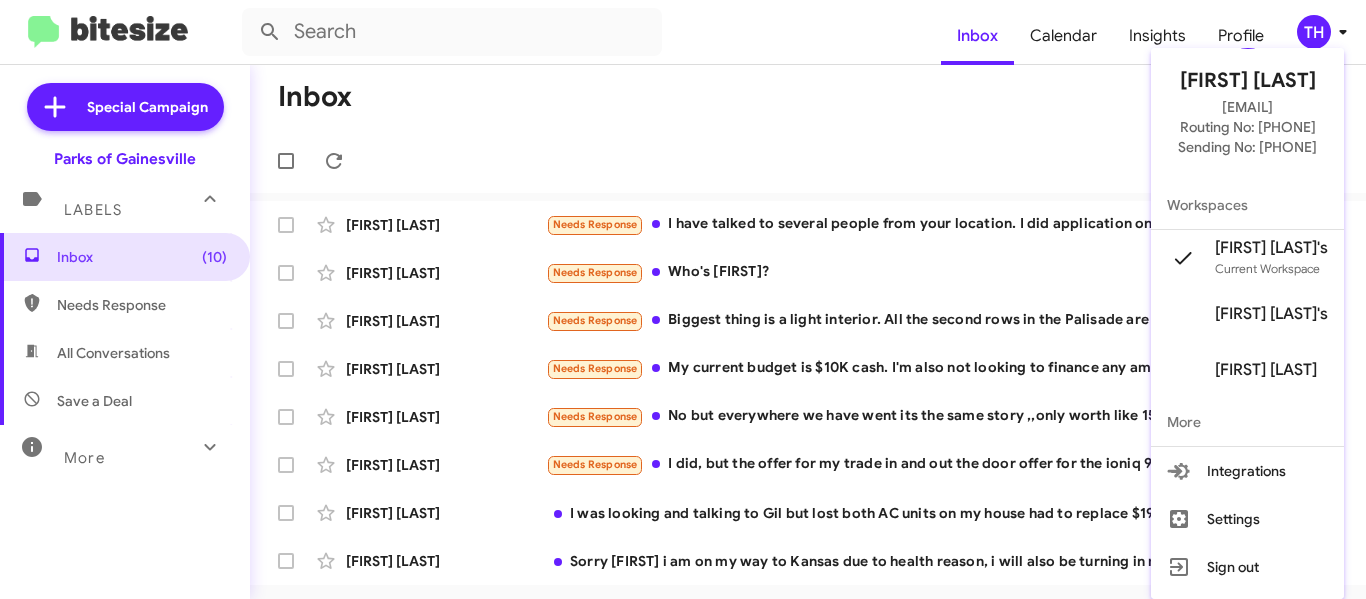 click on "Melissa Del's" at bounding box center [1266, 370] 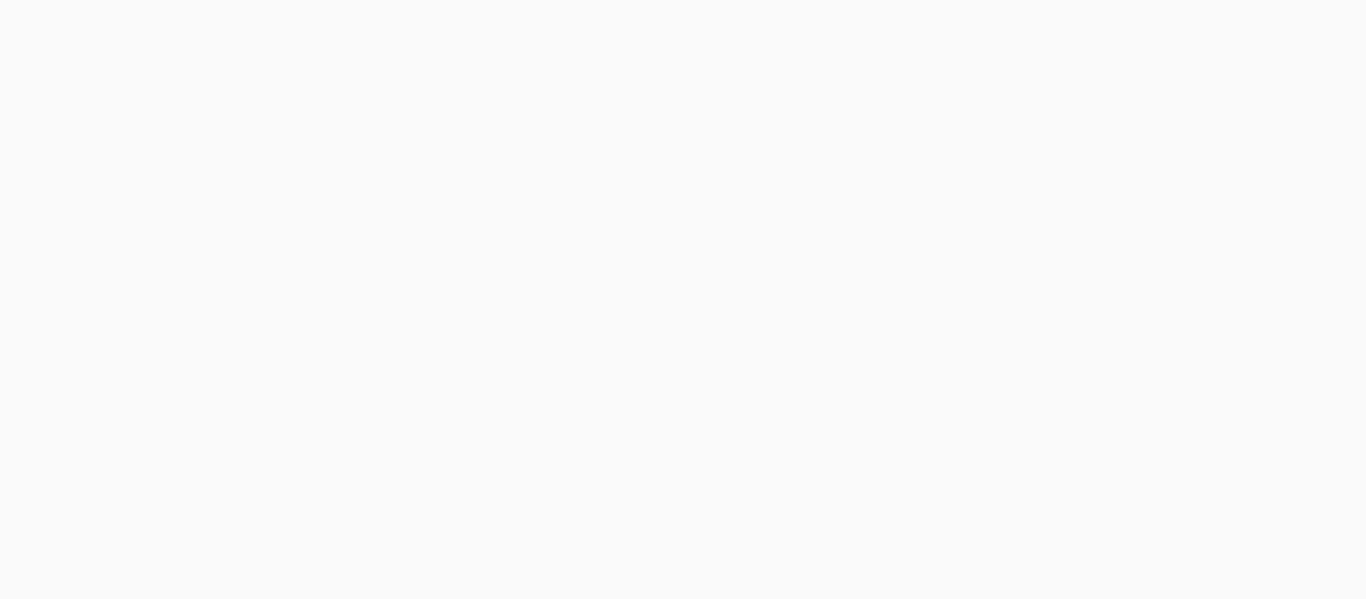scroll, scrollTop: 0, scrollLeft: 0, axis: both 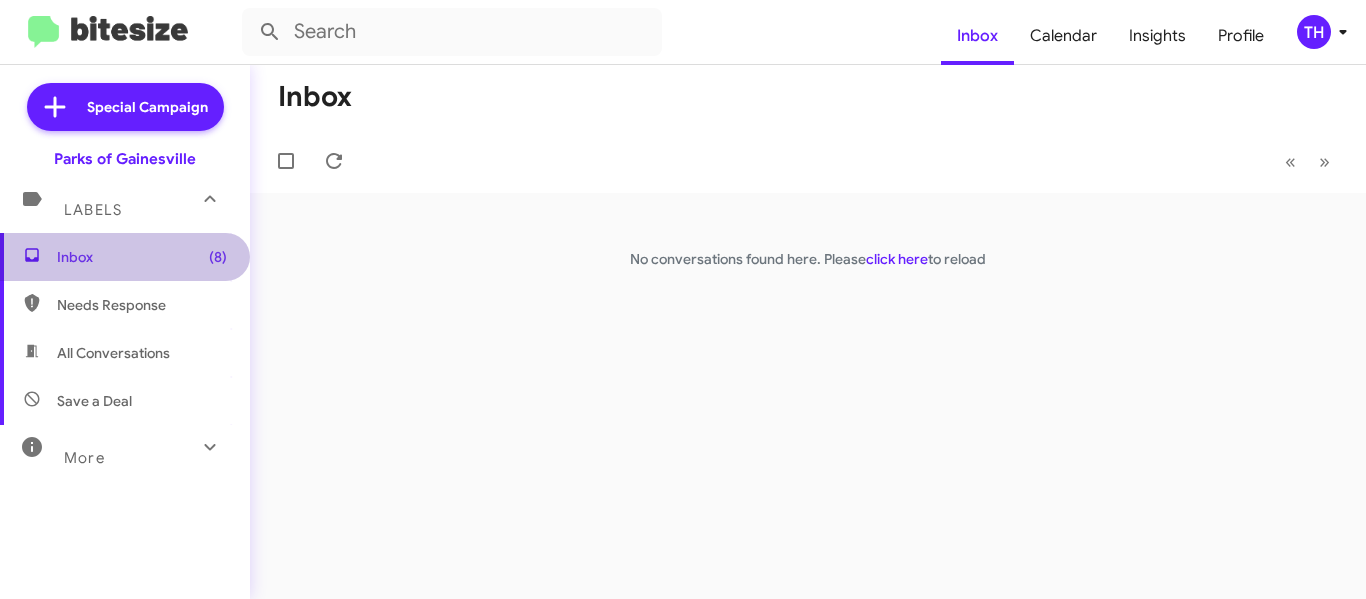 click on "Inbox  (8)" at bounding box center [142, 257] 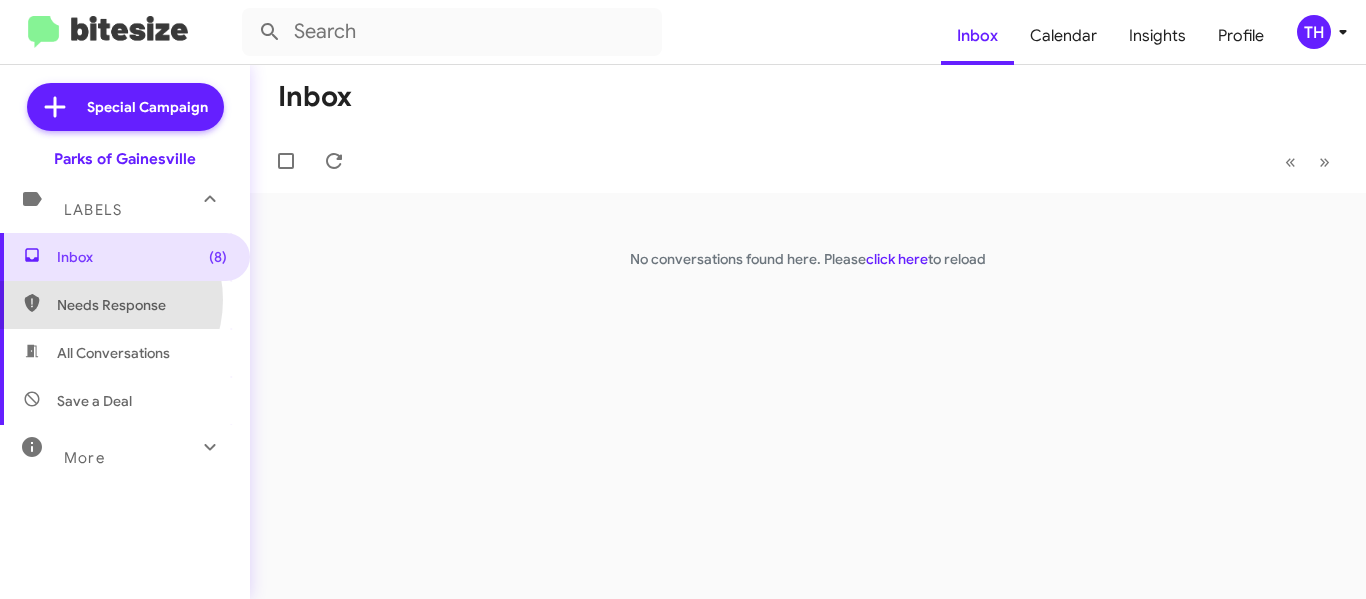 click on "Needs Response" at bounding box center (142, 305) 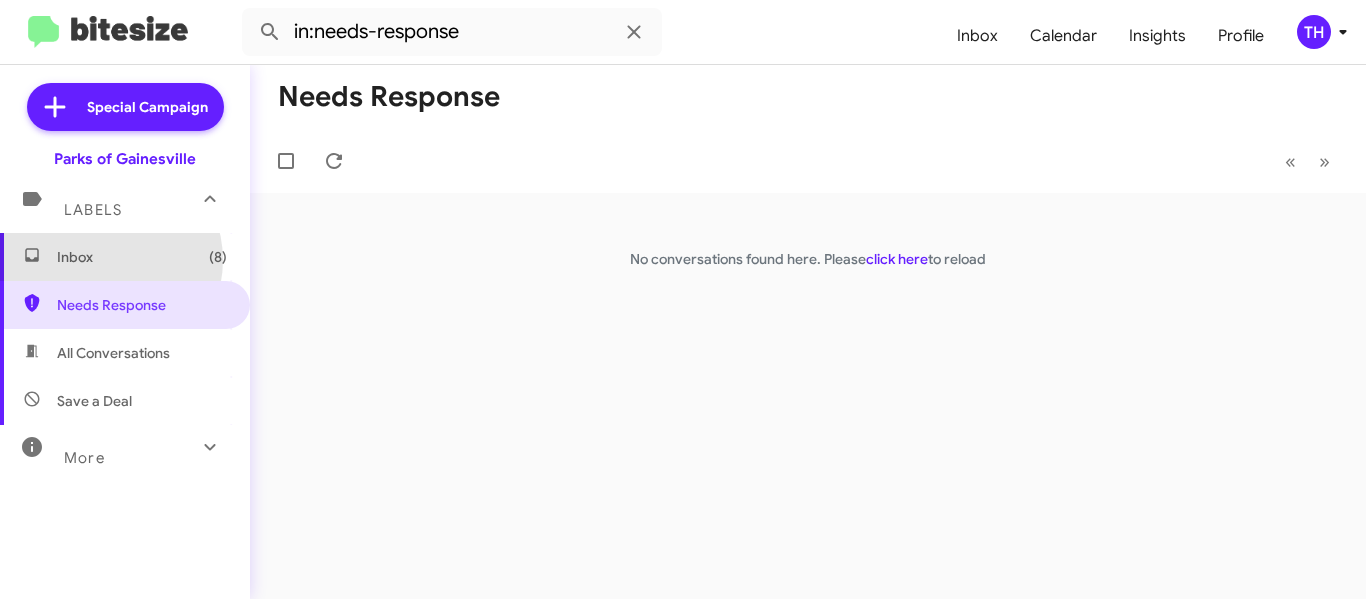 click on "Inbox  (8)" at bounding box center (142, 257) 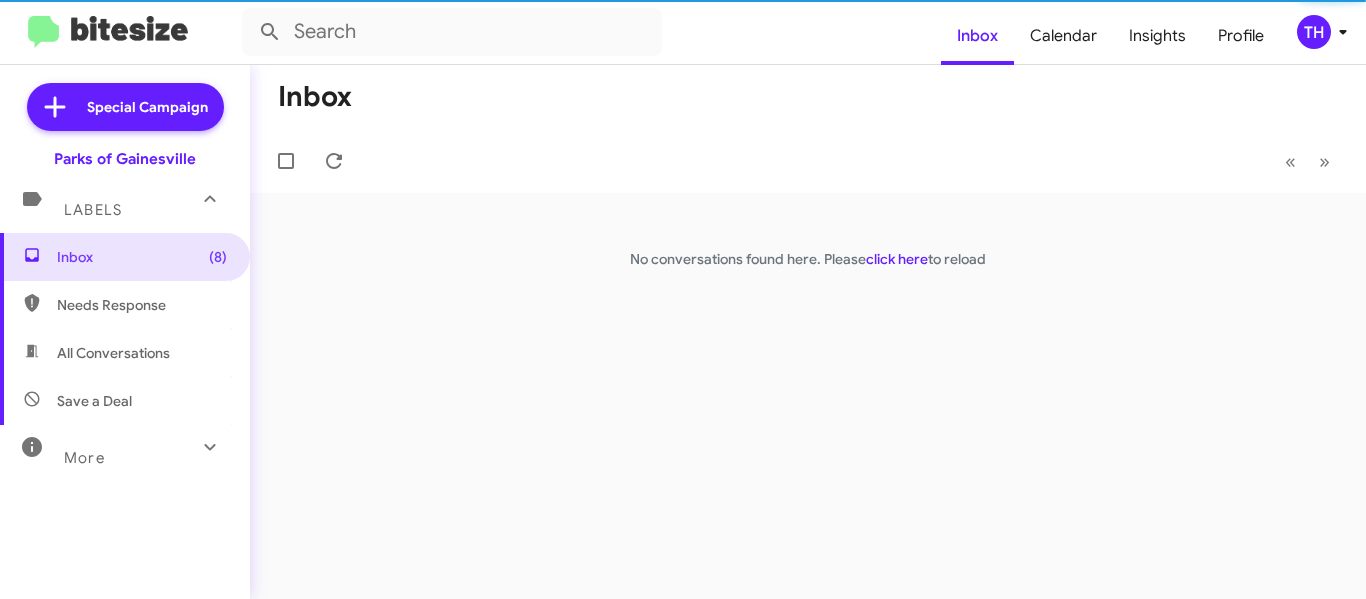 click on "All Conversations" at bounding box center (113, 353) 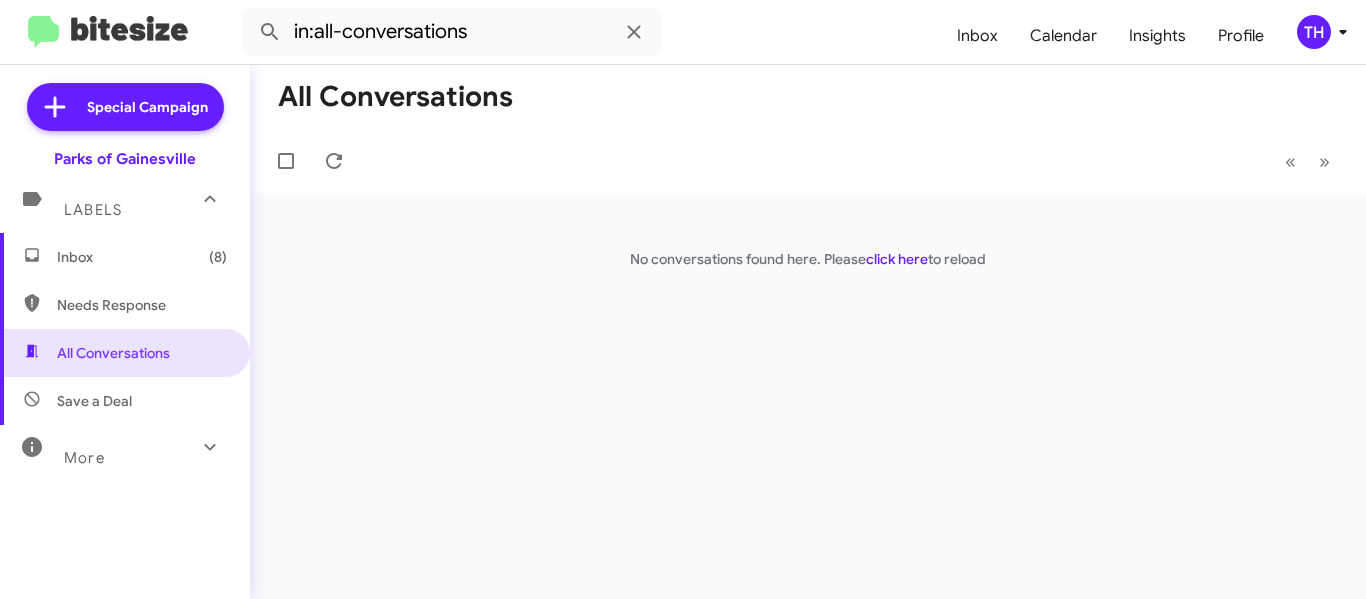 click on "TH" 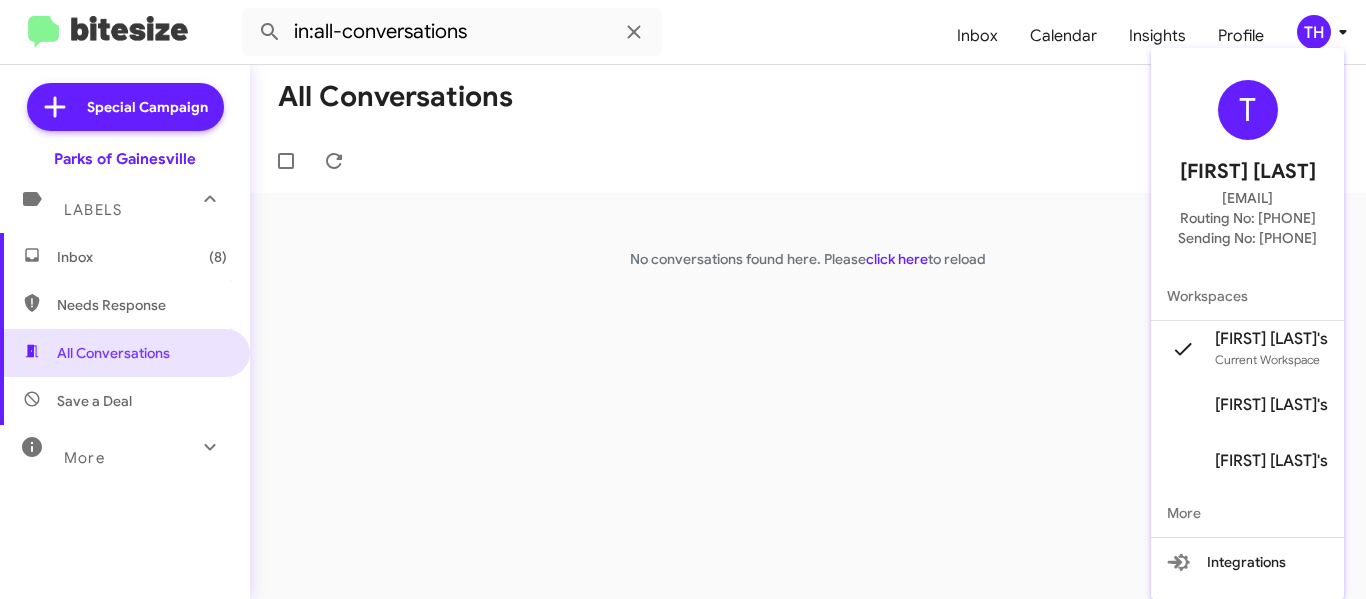 click on "Shianne Harrison's" at bounding box center (1271, 461) 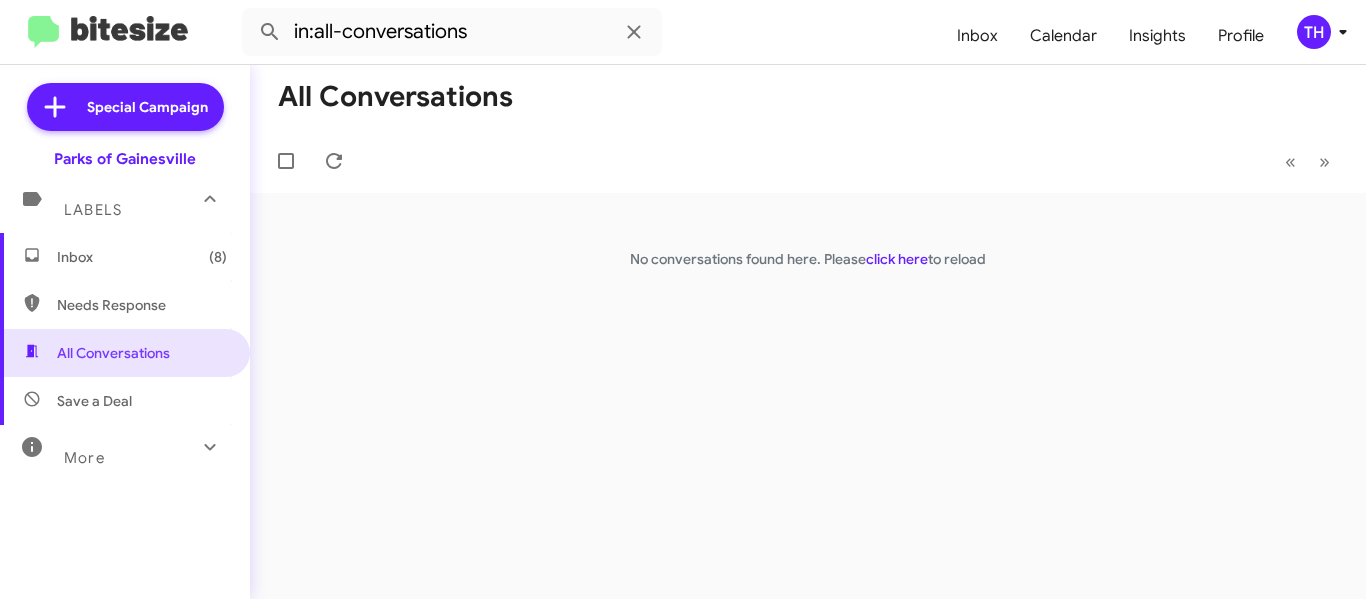 type 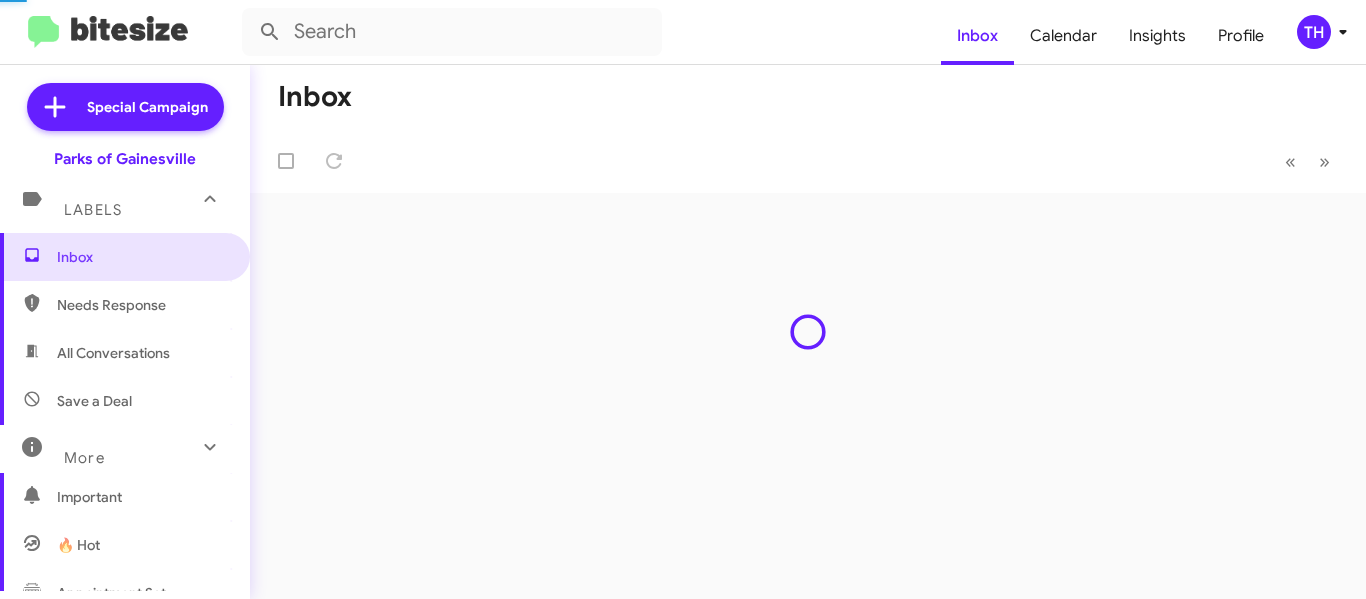 scroll, scrollTop: 0, scrollLeft: 0, axis: both 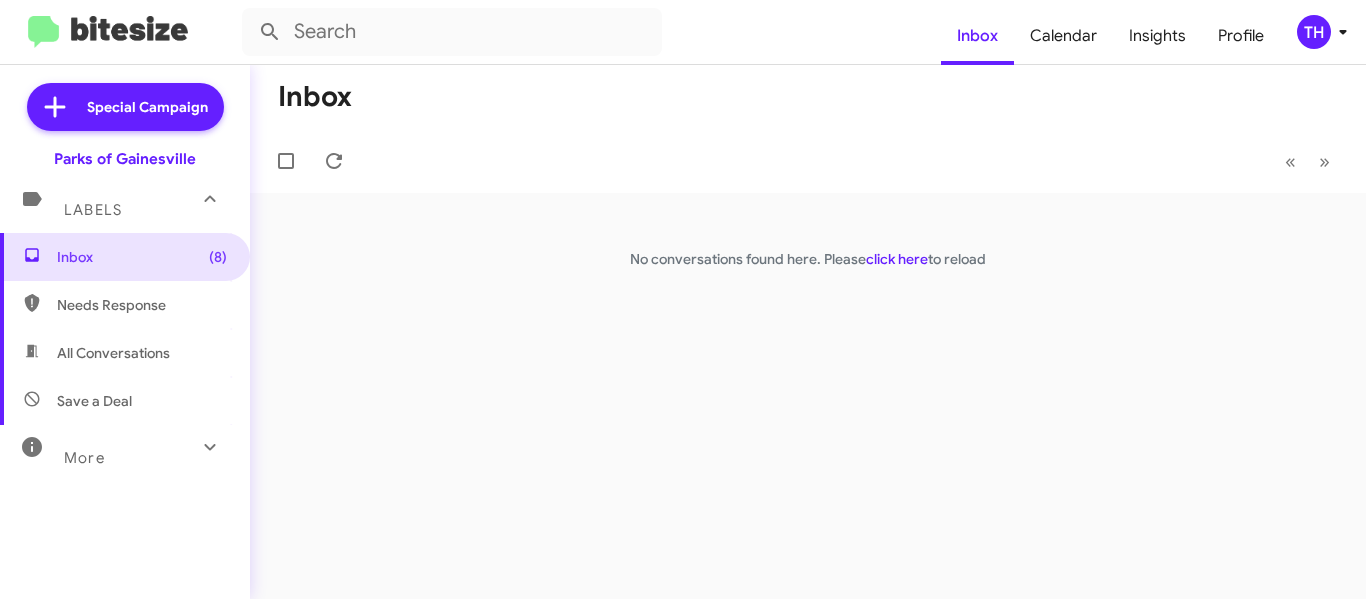 click on "TH" 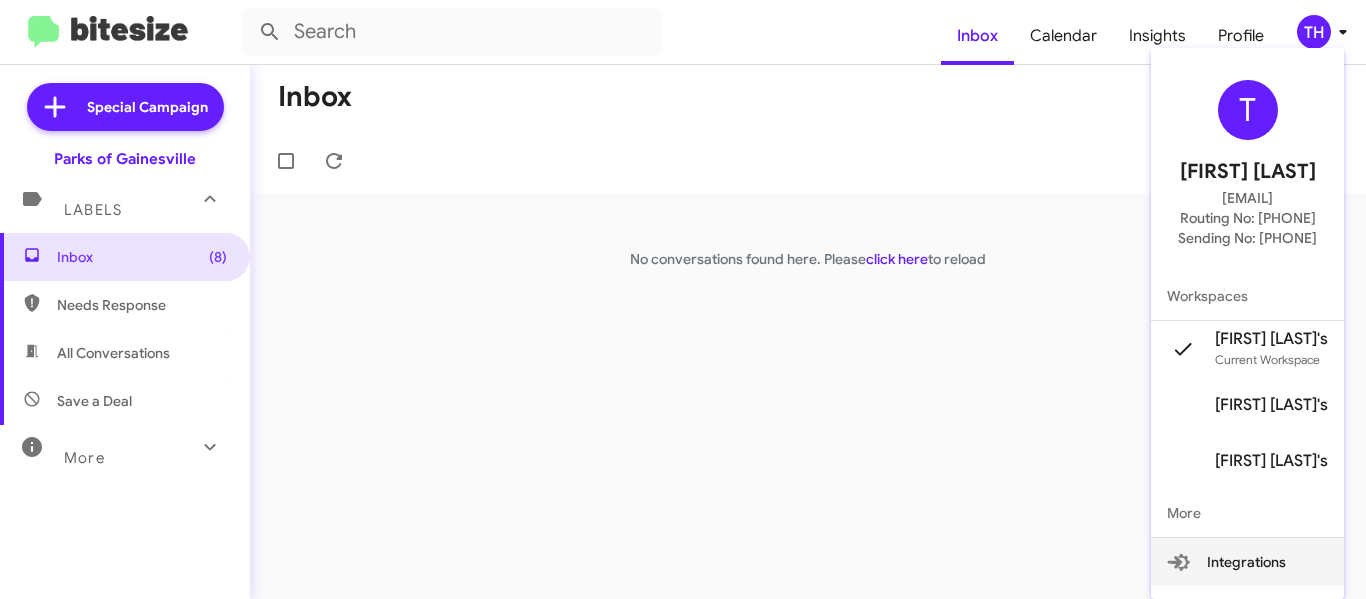 scroll, scrollTop: 99, scrollLeft: 0, axis: vertical 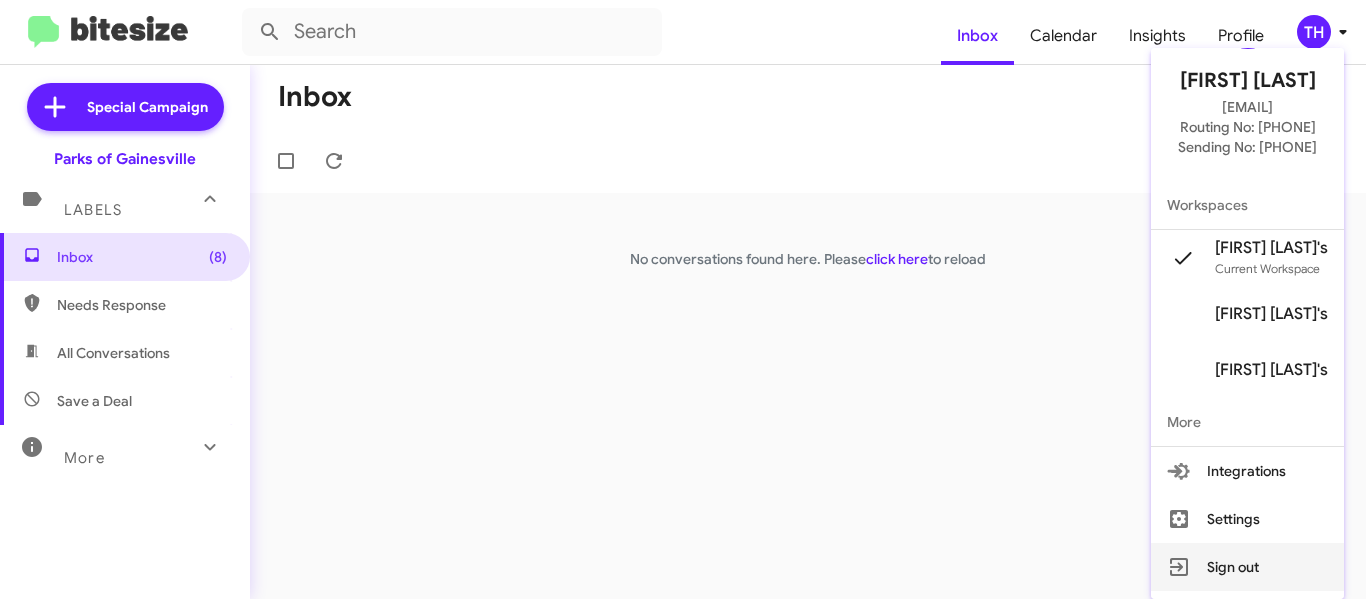 click on "Sign out" at bounding box center [1247, 567] 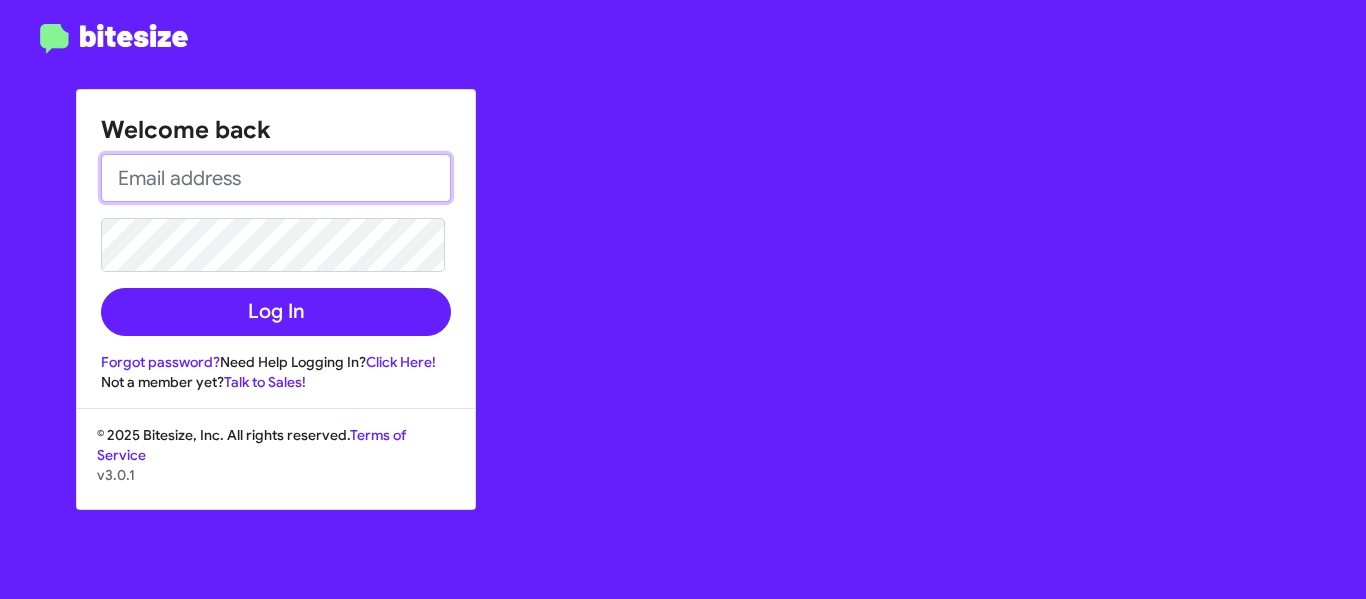 type on "[EMAIL]" 